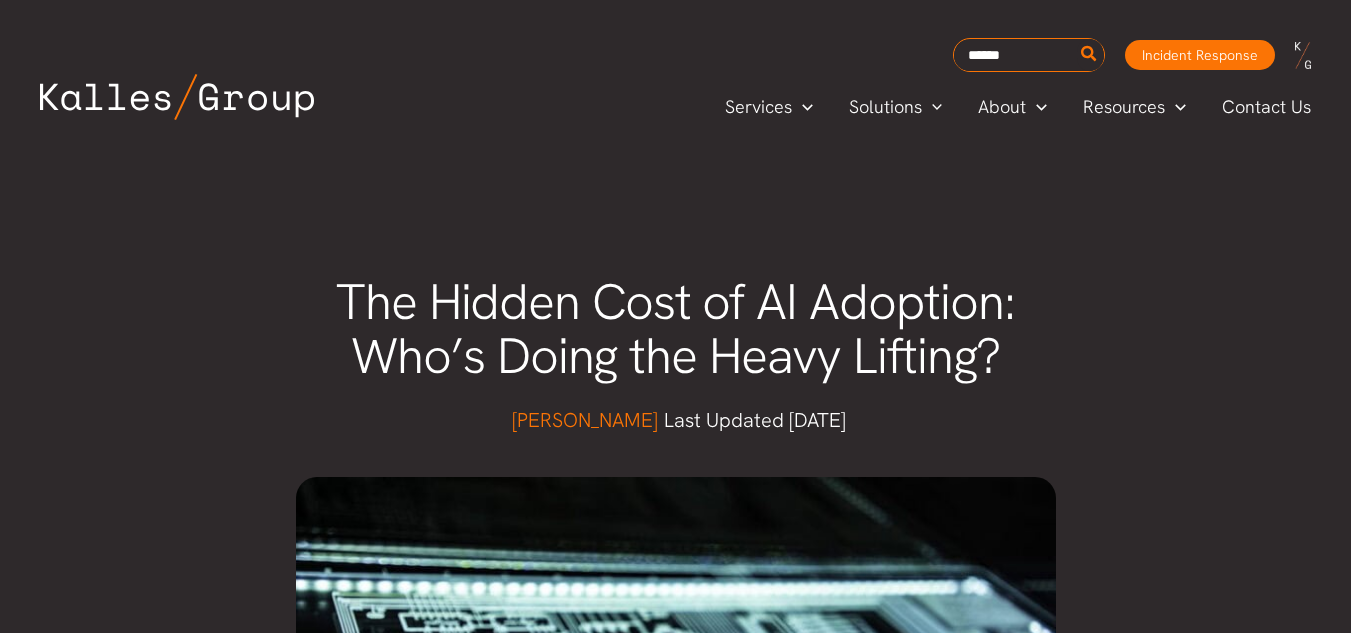 scroll, scrollTop: 0, scrollLeft: 0, axis: both 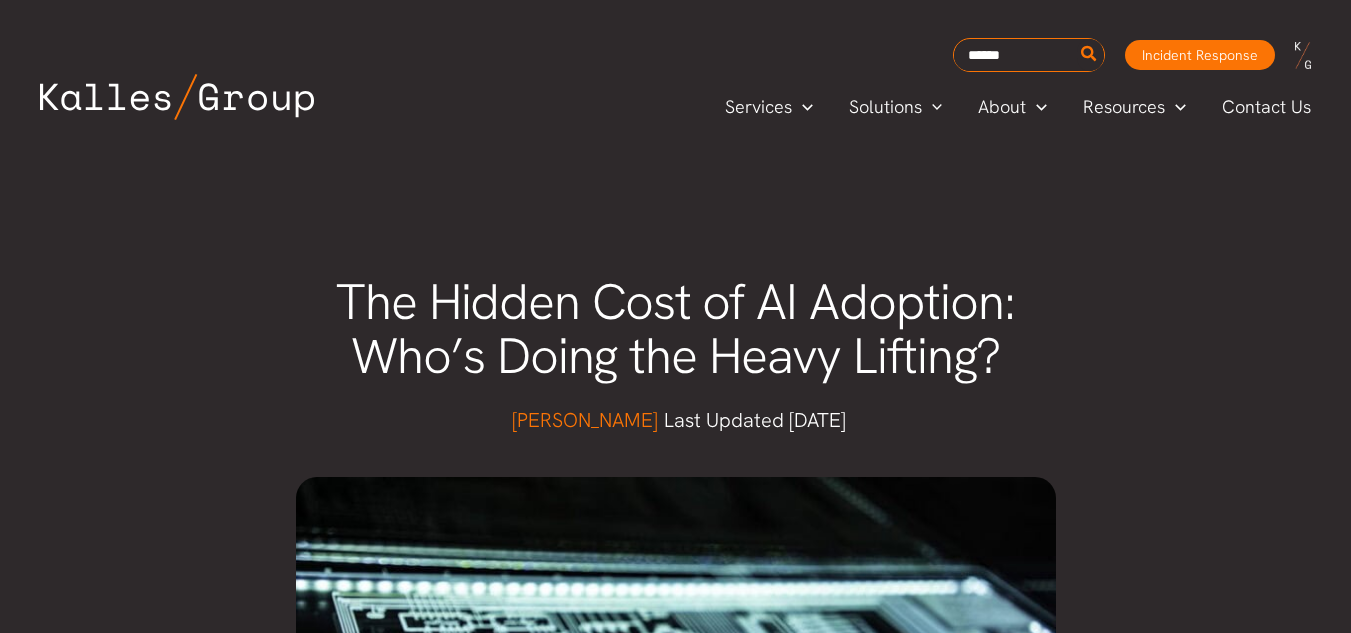 drag, startPoint x: 1305, startPoint y: 275, endPoint x: 1329, endPoint y: 157, distance: 120.41595 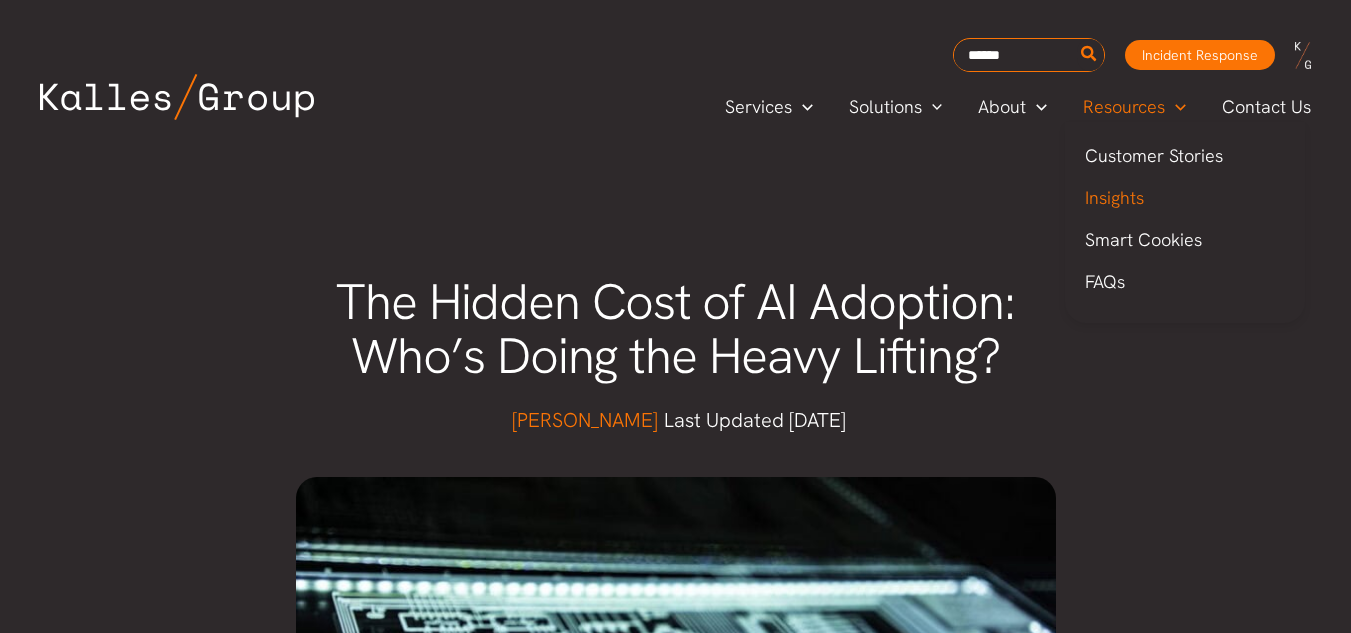 click on "Insights" at bounding box center [1114, 197] 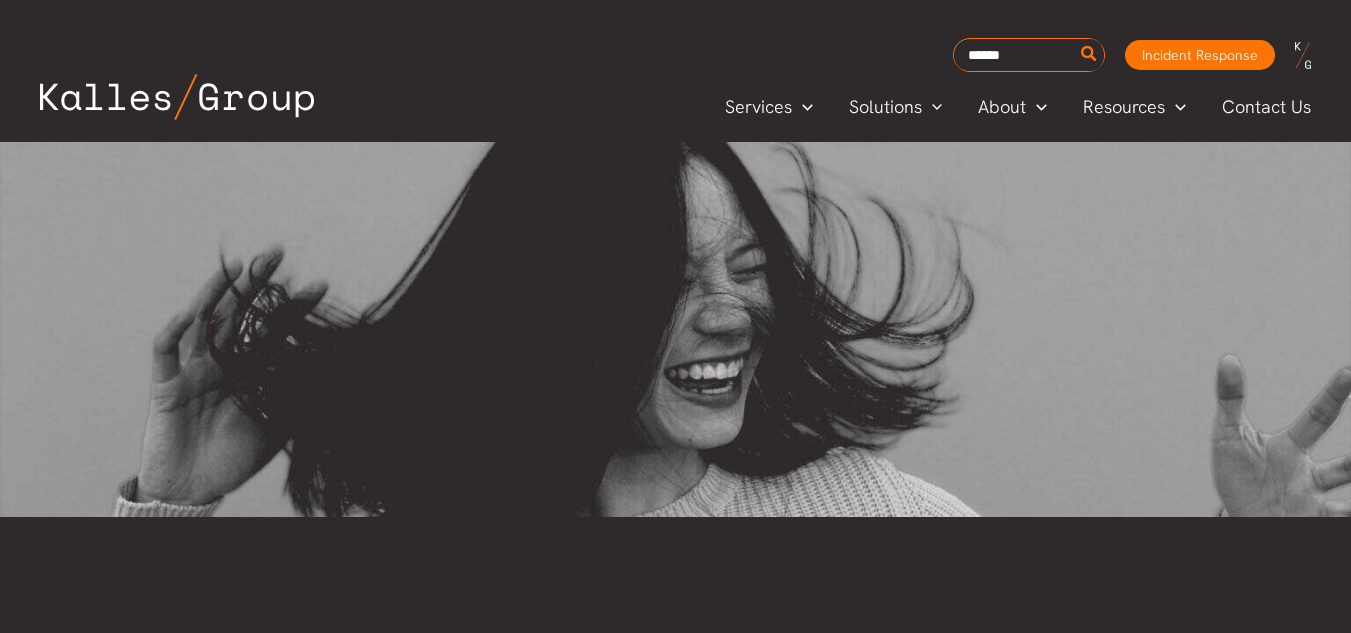 scroll, scrollTop: 0, scrollLeft: 0, axis: both 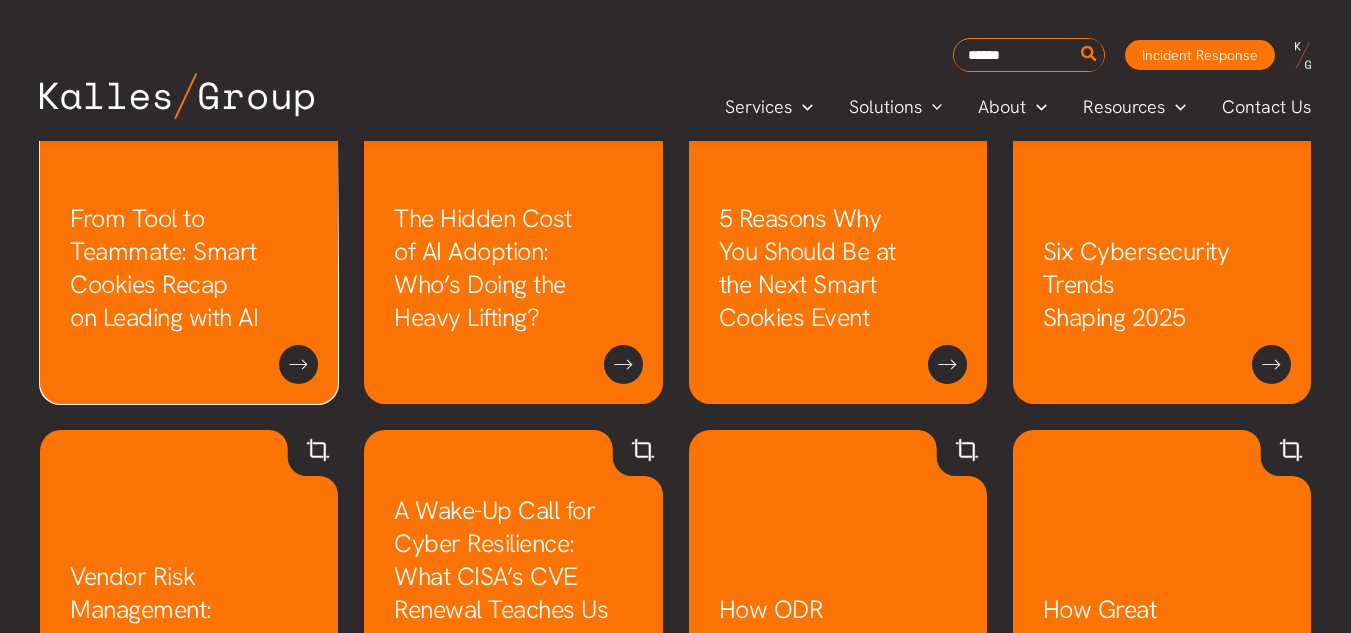 click on "From Tool to Teammate: Smart Cookies Recap on Leading with AI" at bounding box center [164, 268] 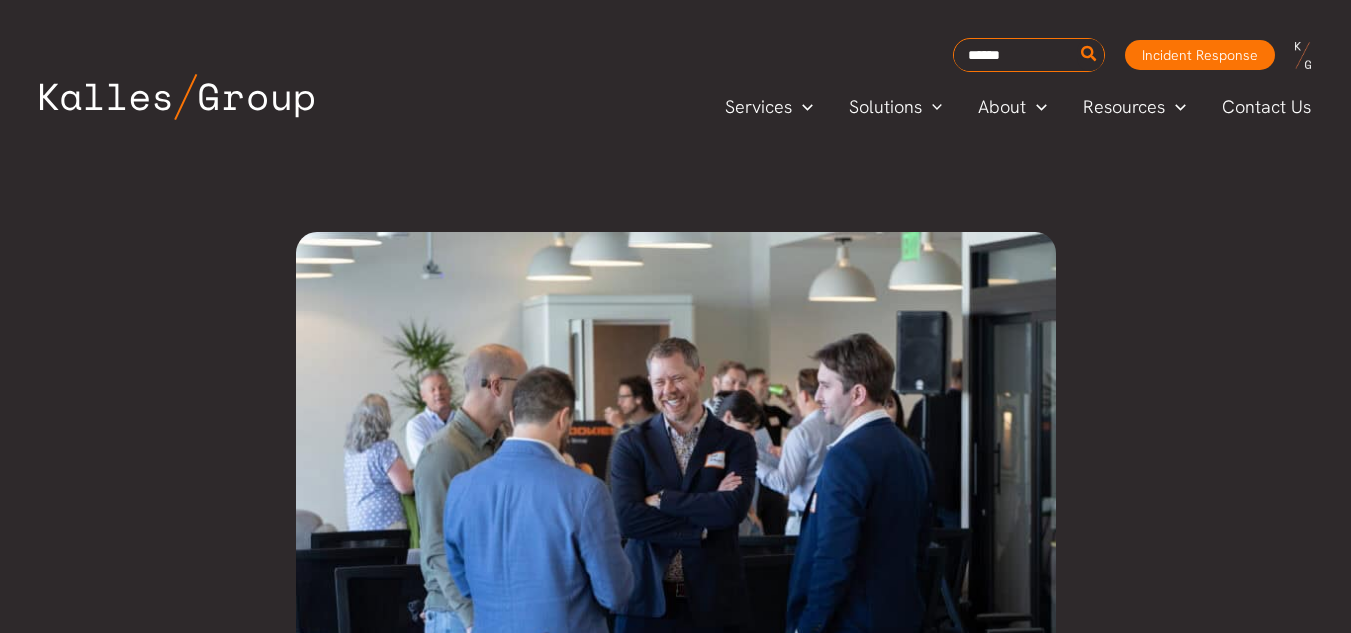 scroll, scrollTop: 0, scrollLeft: 0, axis: both 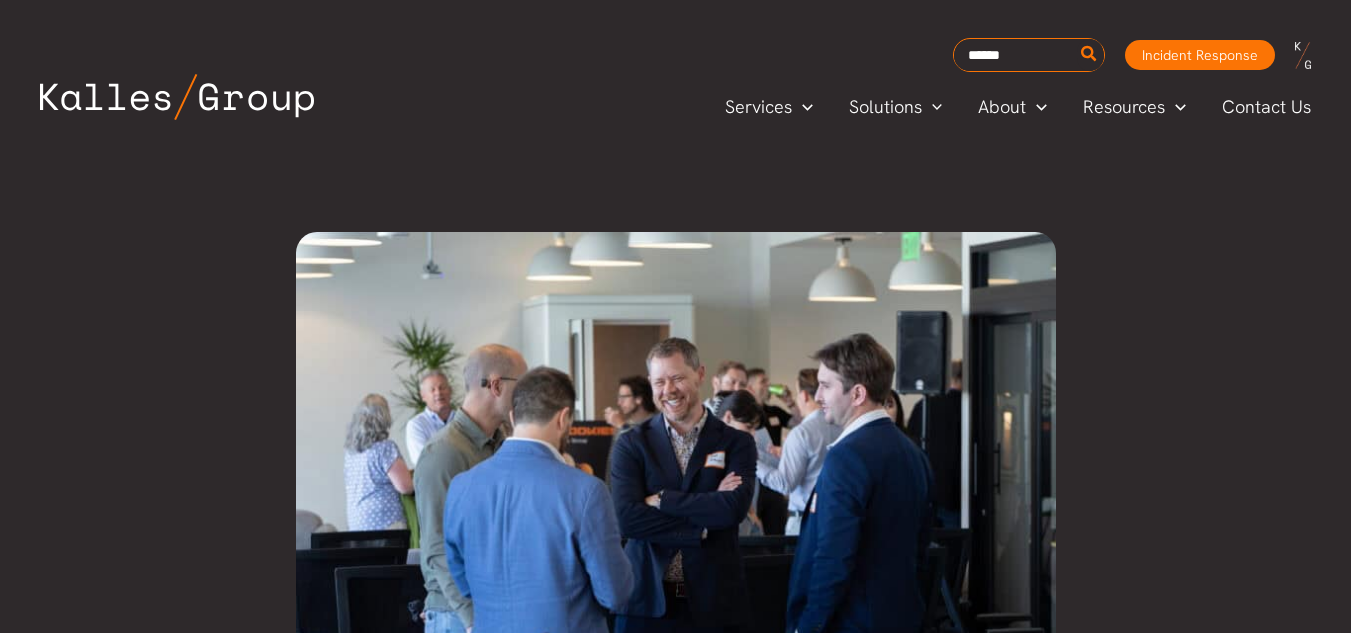 click on "From Tool to Teammate: Smart Cookies Recap on Leading with AI
[PERSON_NAME] Last Updated [DATE]
What happens when AI stops being a novelty, and starts shaping how teams actually work?
That’s the question we unpacked at our latest Smart Cookies event, where a room full of leaders gathered to explore how AI moves from curiosity to capability, and eventually, from sidekick to system.
Our evening was hosted by [PERSON_NAME] ([PERSON_NAME] Group), and our panel featured:
[PERSON_NAME] ,  Principal Product Manager at Microsoft Copilot Studio
[PERSON_NAME] ,  Co-founder & CEO at Ultravox
[PERSON_NAME] ,  Co-founder of AILayer (and [DOMAIN_NAME]) + Executive Director at the [GEOGRAPHIC_DATA]
What followed was a practical, sometimes provocative, conversation on what AI is doing [DATE] and what it might become next.
This isn’t about  if  AI belongs in your org. It’s about  where  and  how .
is" at bounding box center (675, 2644) 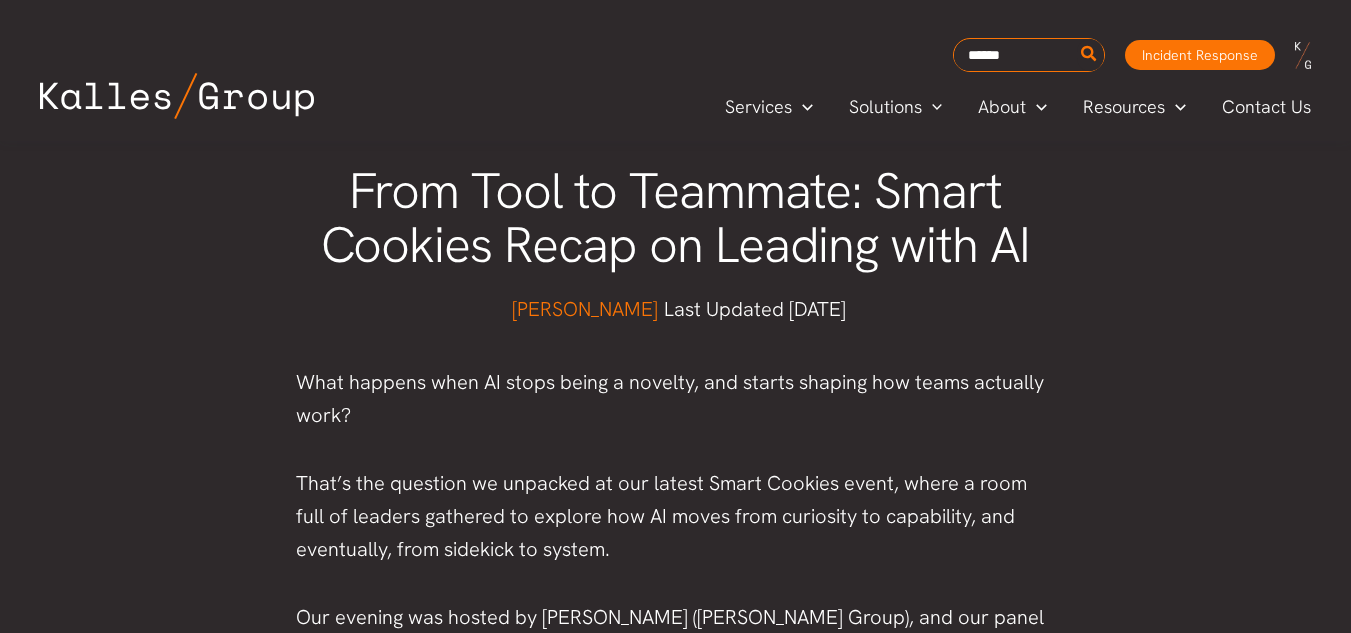 scroll, scrollTop: 720, scrollLeft: 0, axis: vertical 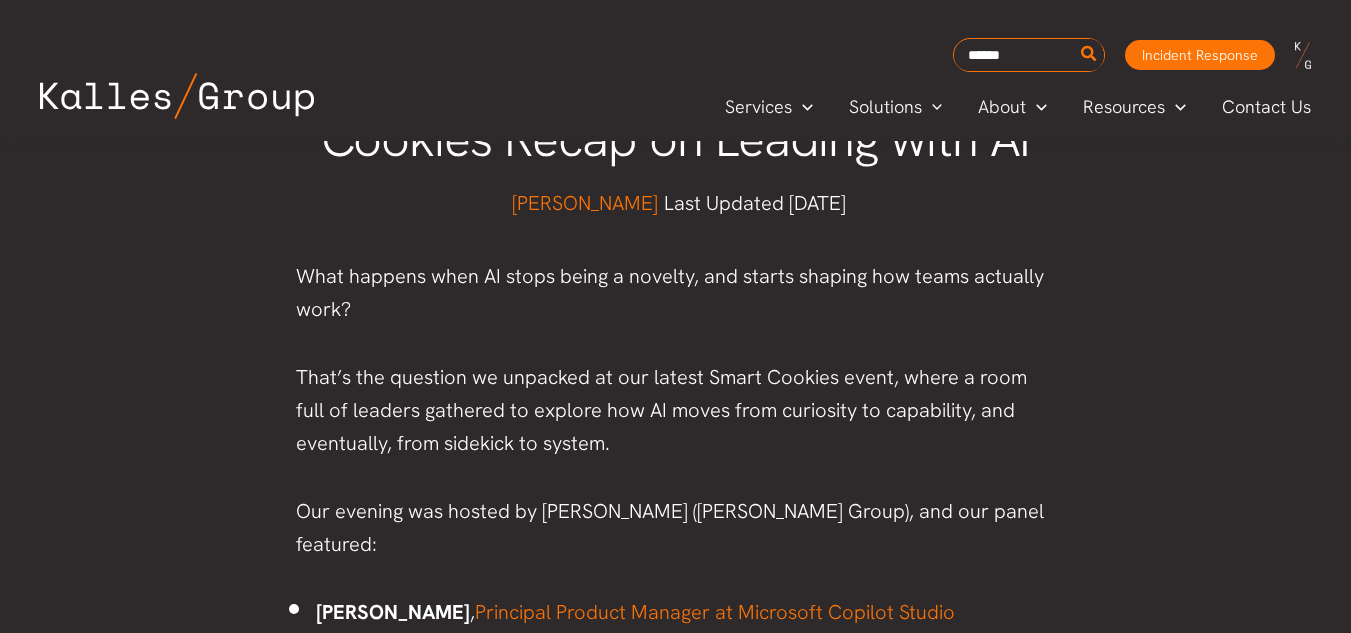 click on "From Tool to Teammate: Smart Cookies Recap on Leading with AI" at bounding box center (676, 112) 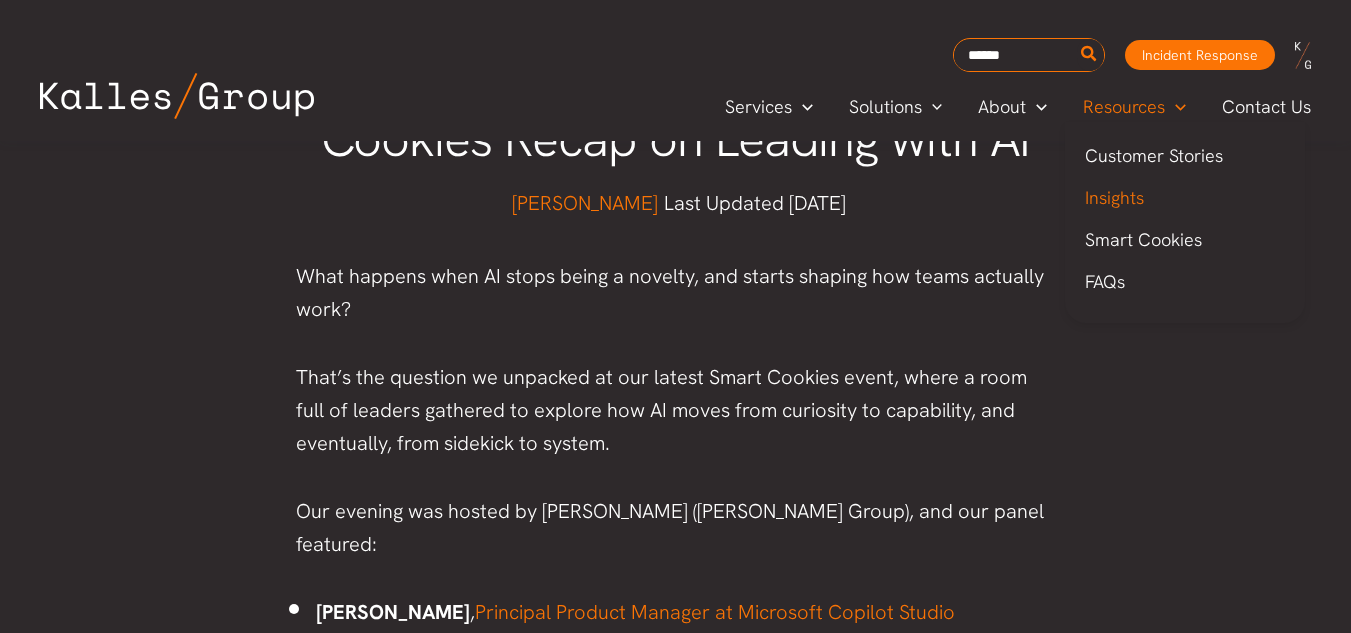 click on "Insights" at bounding box center (1114, 197) 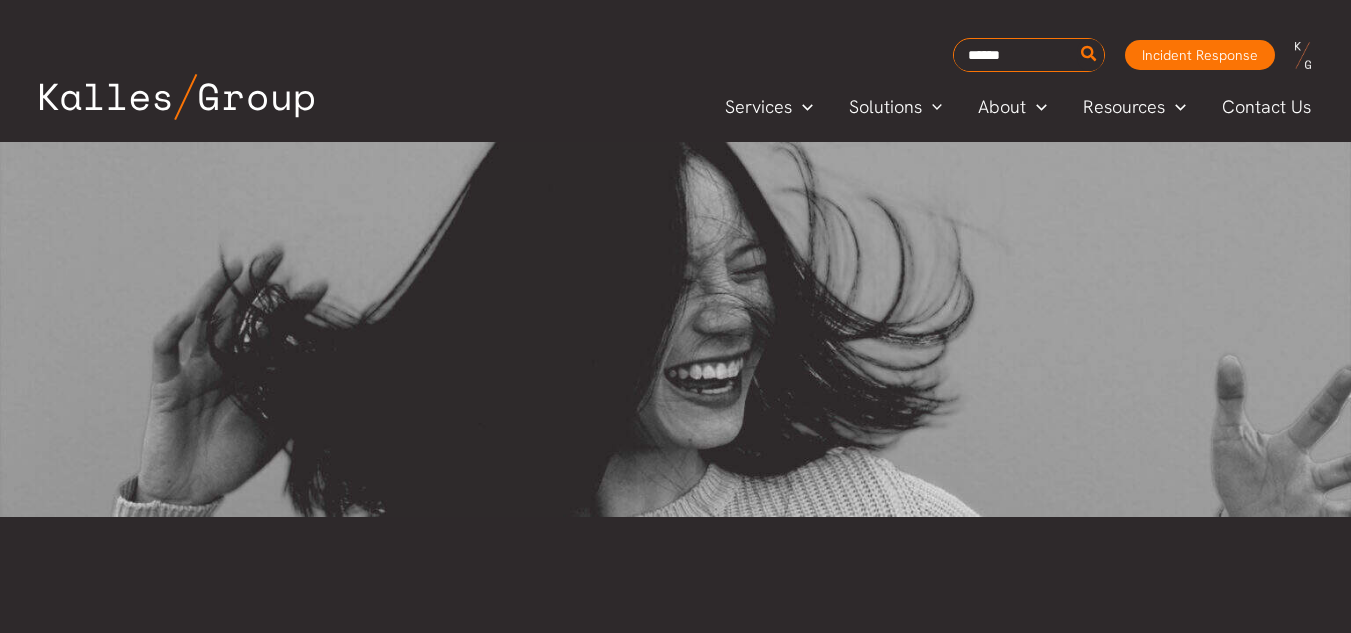 scroll, scrollTop: 0, scrollLeft: 0, axis: both 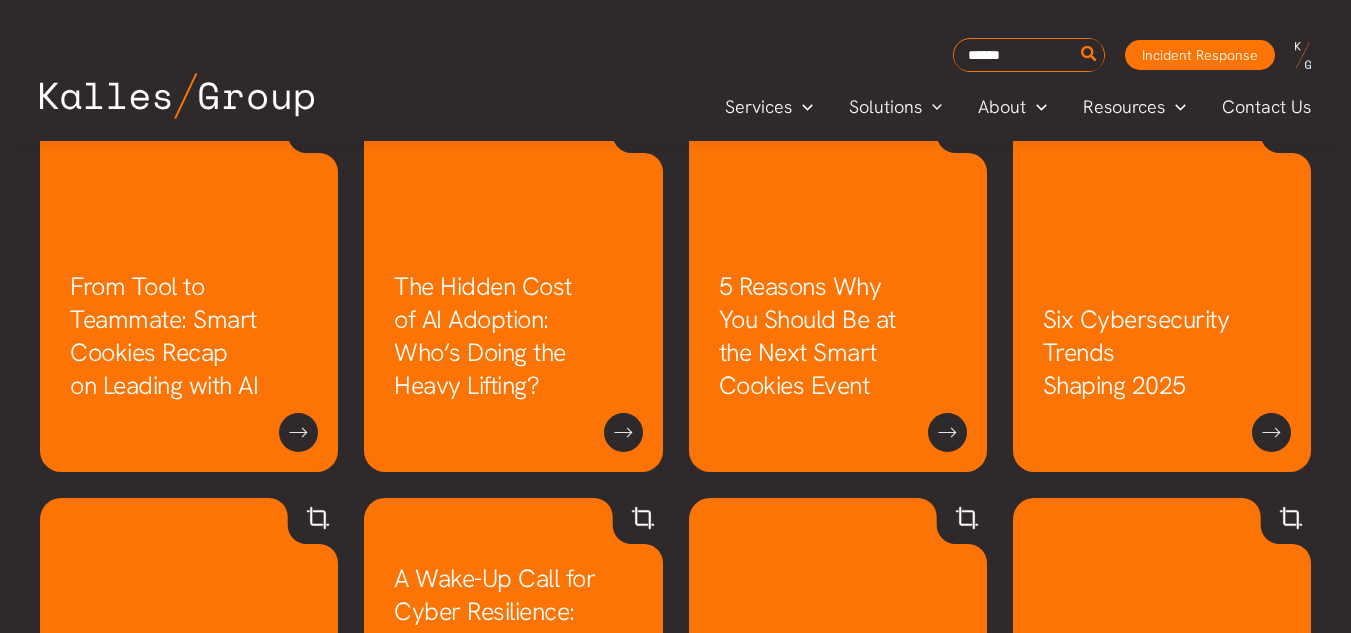 drag, startPoint x: 1360, startPoint y: 77, endPoint x: 1365, endPoint y: 209, distance: 132.09467 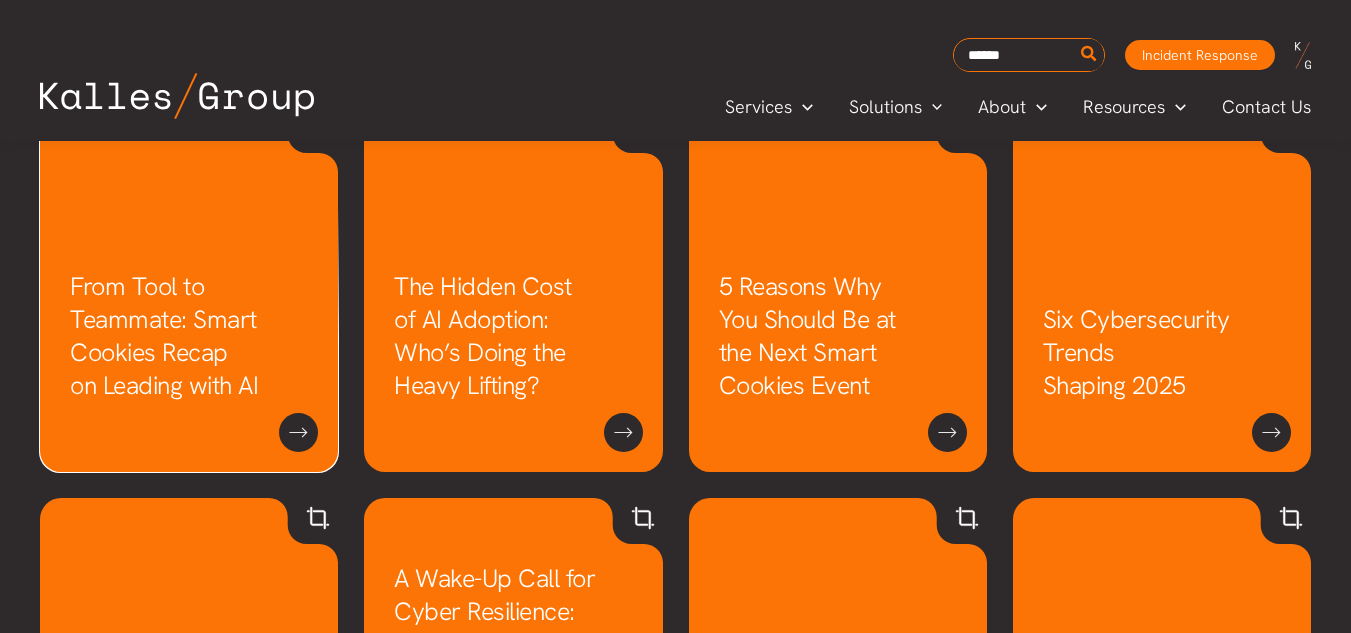 click on "From Tool to Teammate: Smart Cookies Recap on Leading with AI" at bounding box center [164, 336] 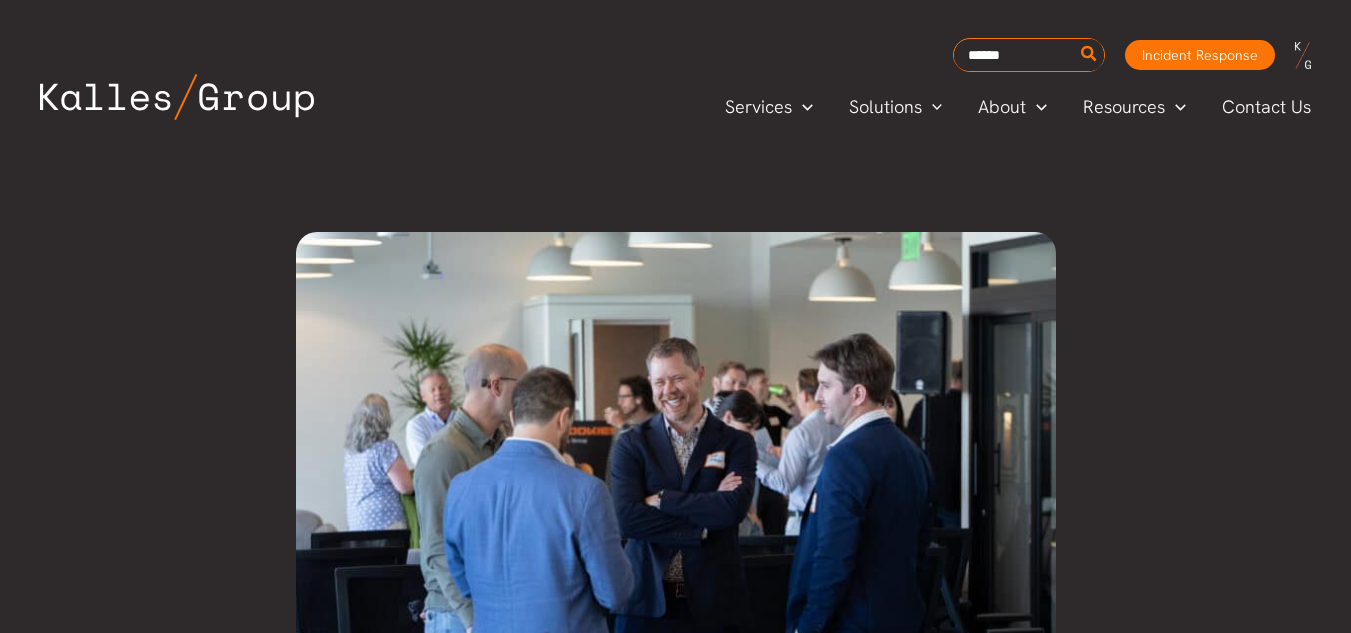 scroll, scrollTop: 0, scrollLeft: 0, axis: both 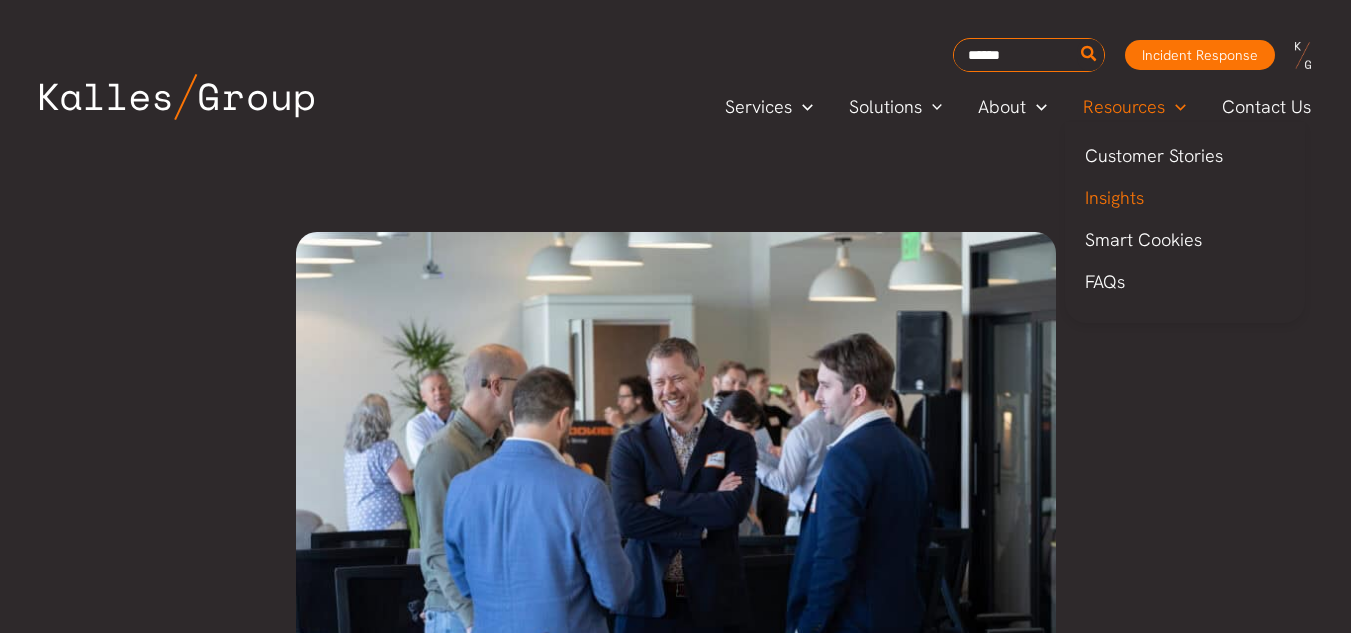 click on "Insights" at bounding box center [1114, 197] 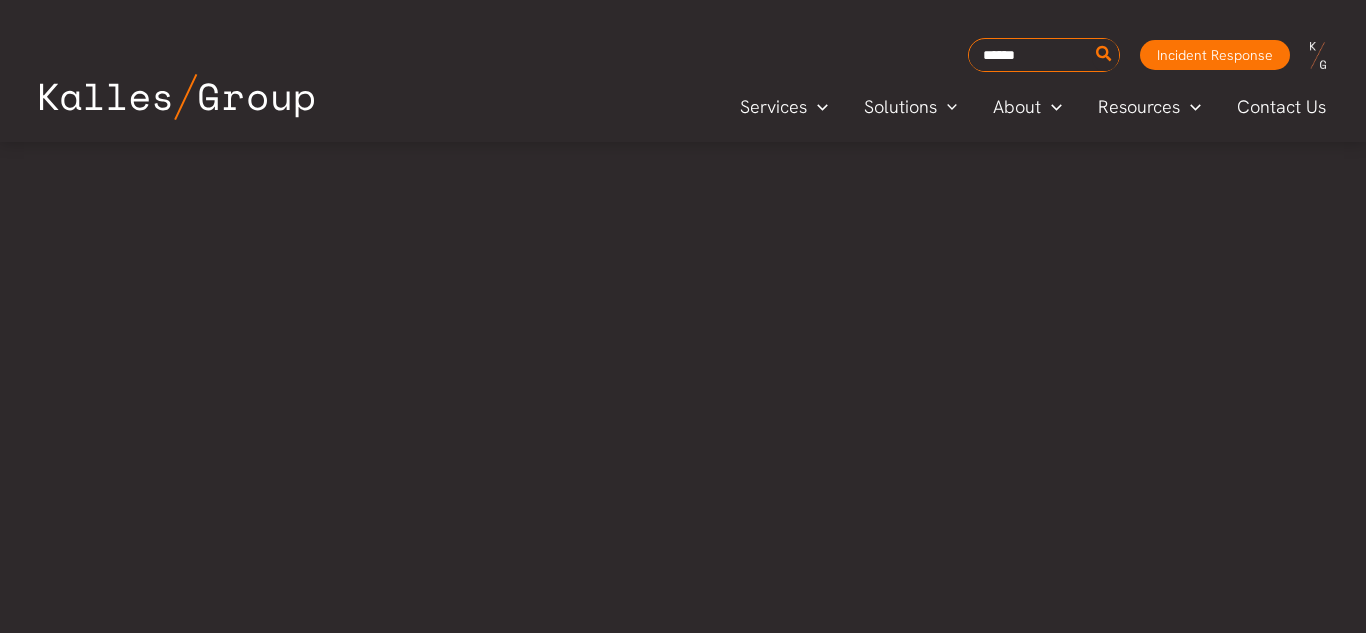 scroll, scrollTop: 0, scrollLeft: 0, axis: both 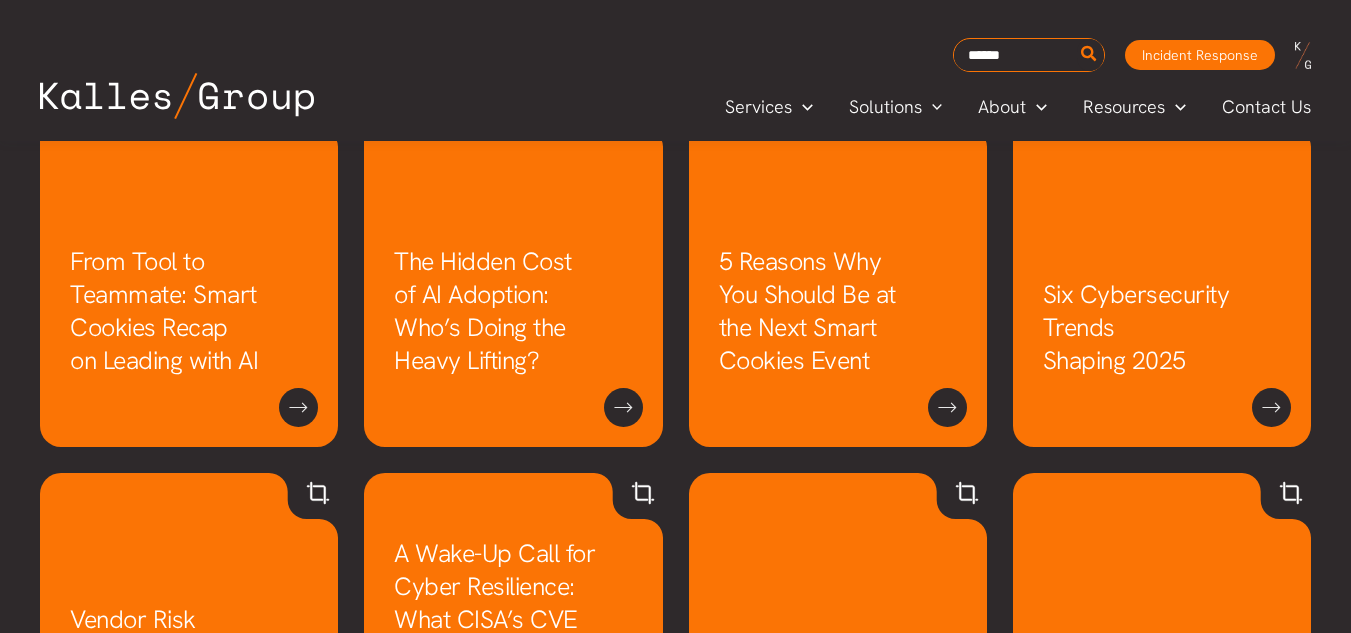 drag, startPoint x: 1365, startPoint y: 134, endPoint x: 1365, endPoint y: 230, distance: 96 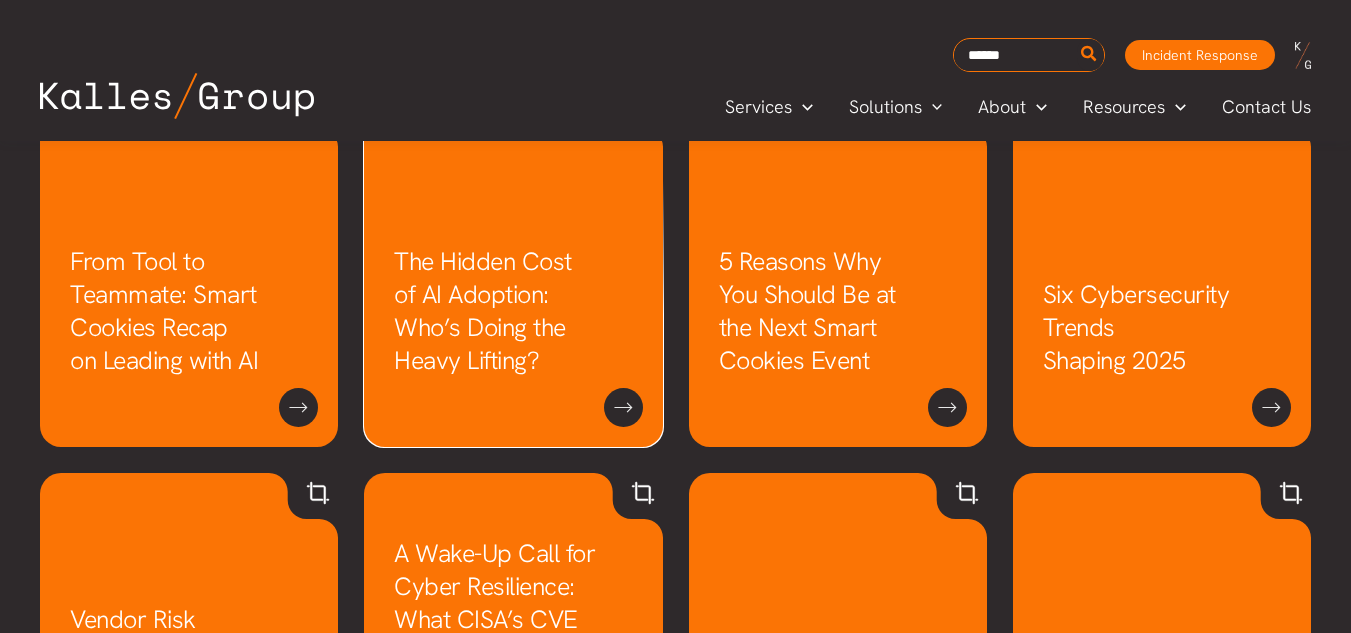 click on "The Hidden Cost of AI Adoption: Who’s Doing the Heavy Lifting?" at bounding box center (483, 311) 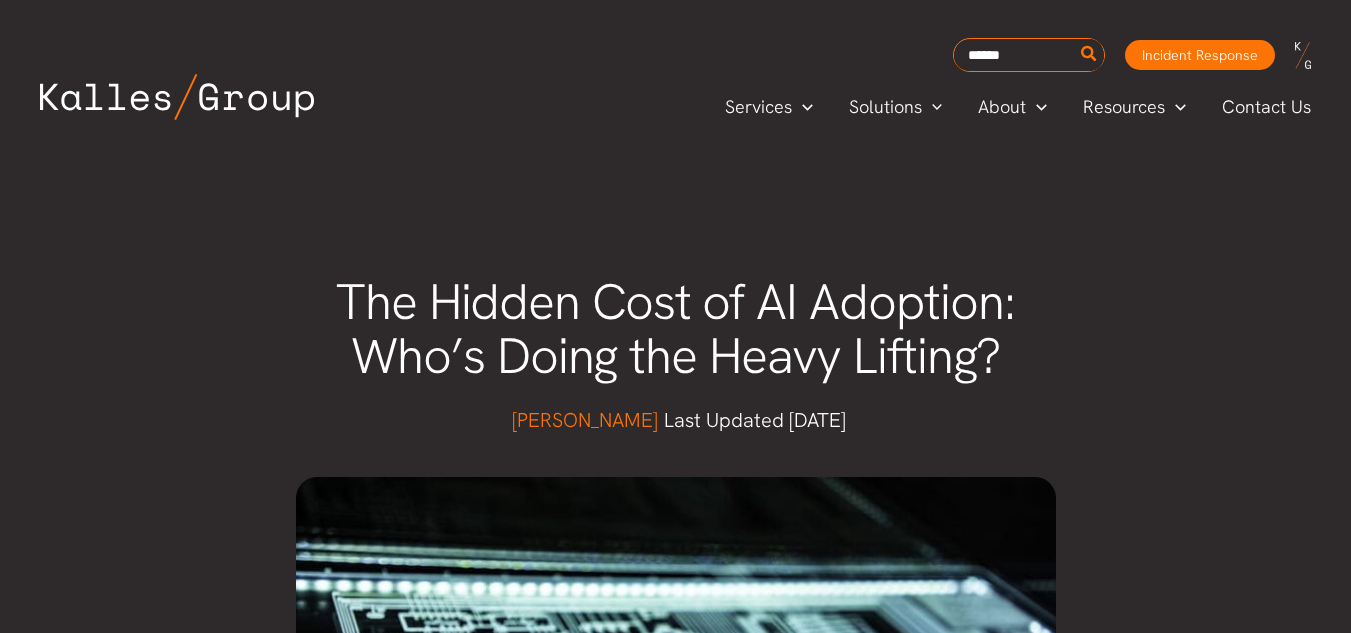 scroll, scrollTop: 0, scrollLeft: 0, axis: both 